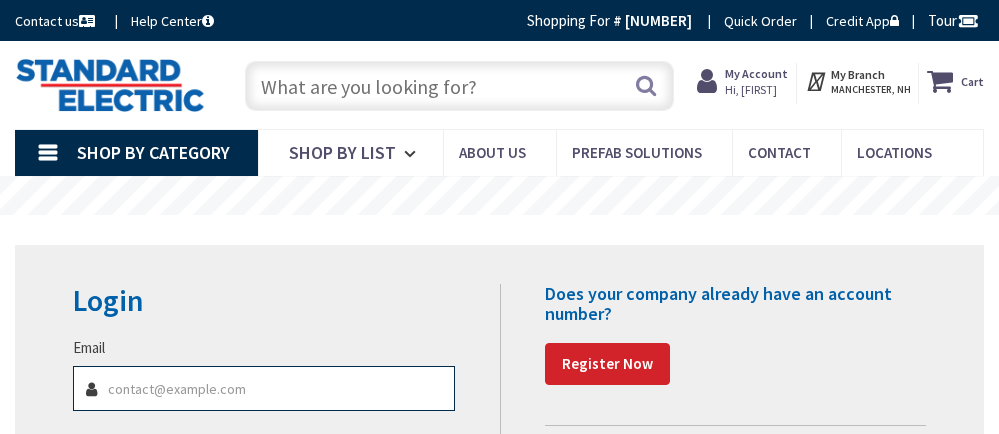 scroll, scrollTop: 0, scrollLeft: 0, axis: both 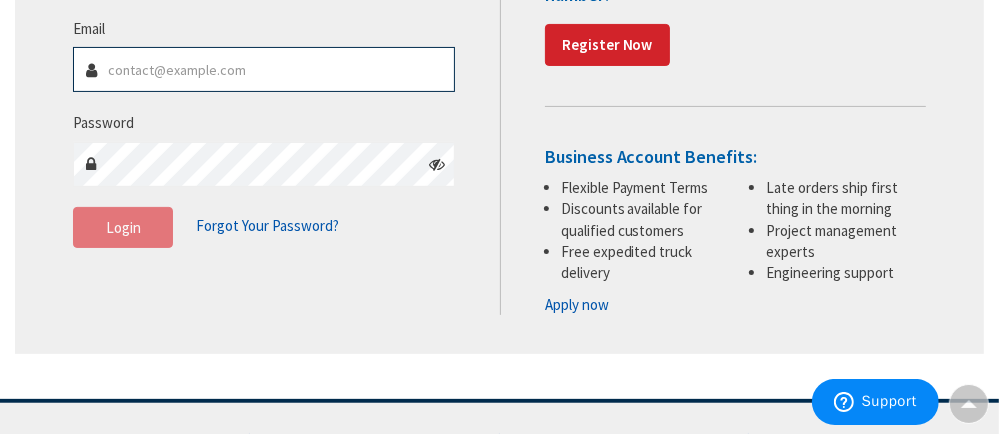 type on "brian@systemselectricalservices.com" 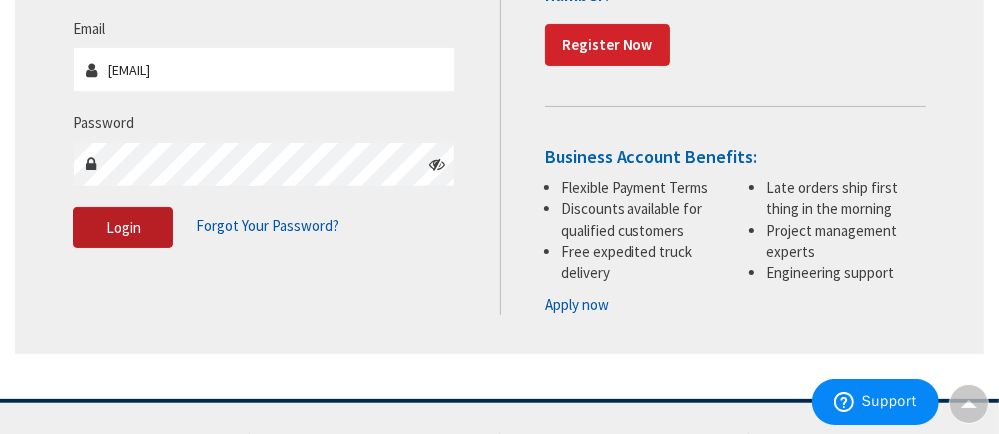 click on "Login" at bounding box center (123, 228) 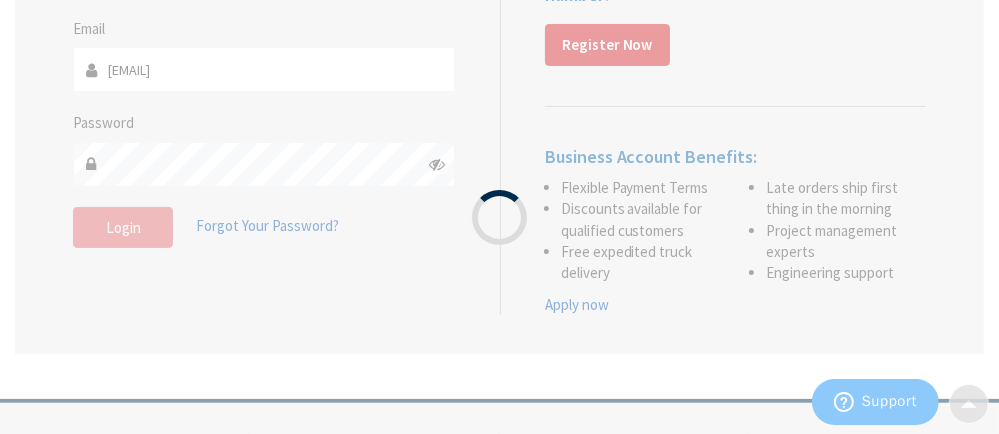 scroll, scrollTop: 366, scrollLeft: 0, axis: vertical 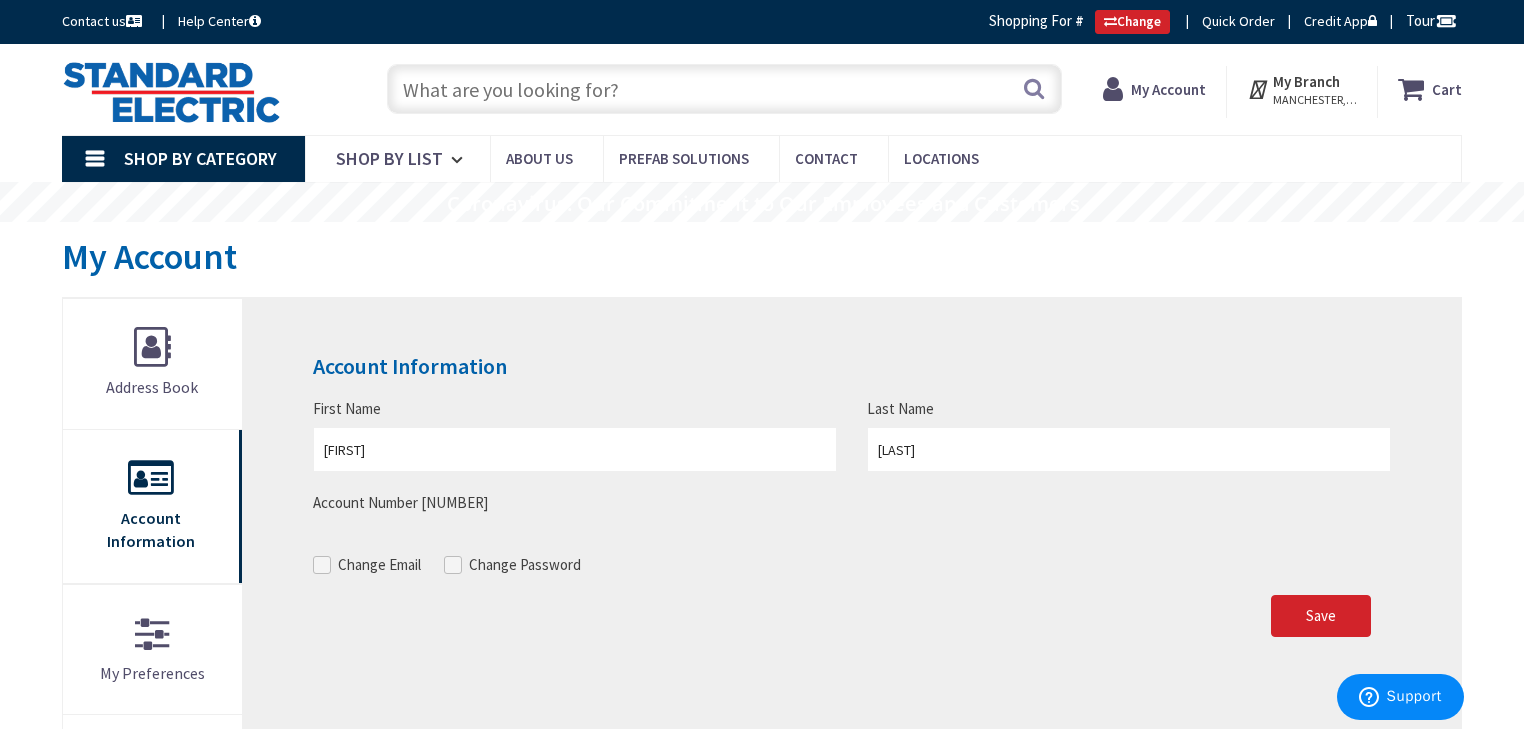 click at bounding box center (724, 89) 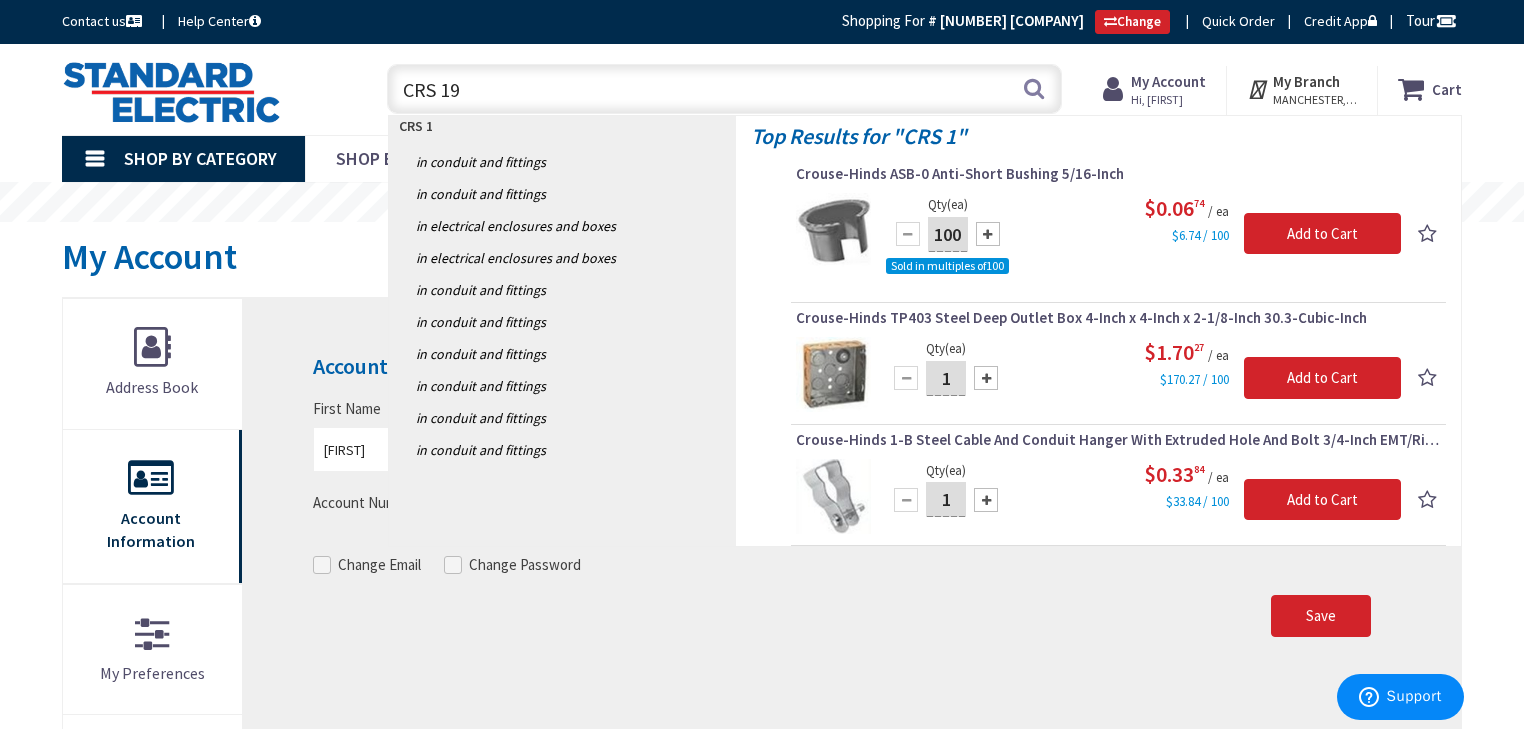 type on "CRS 197" 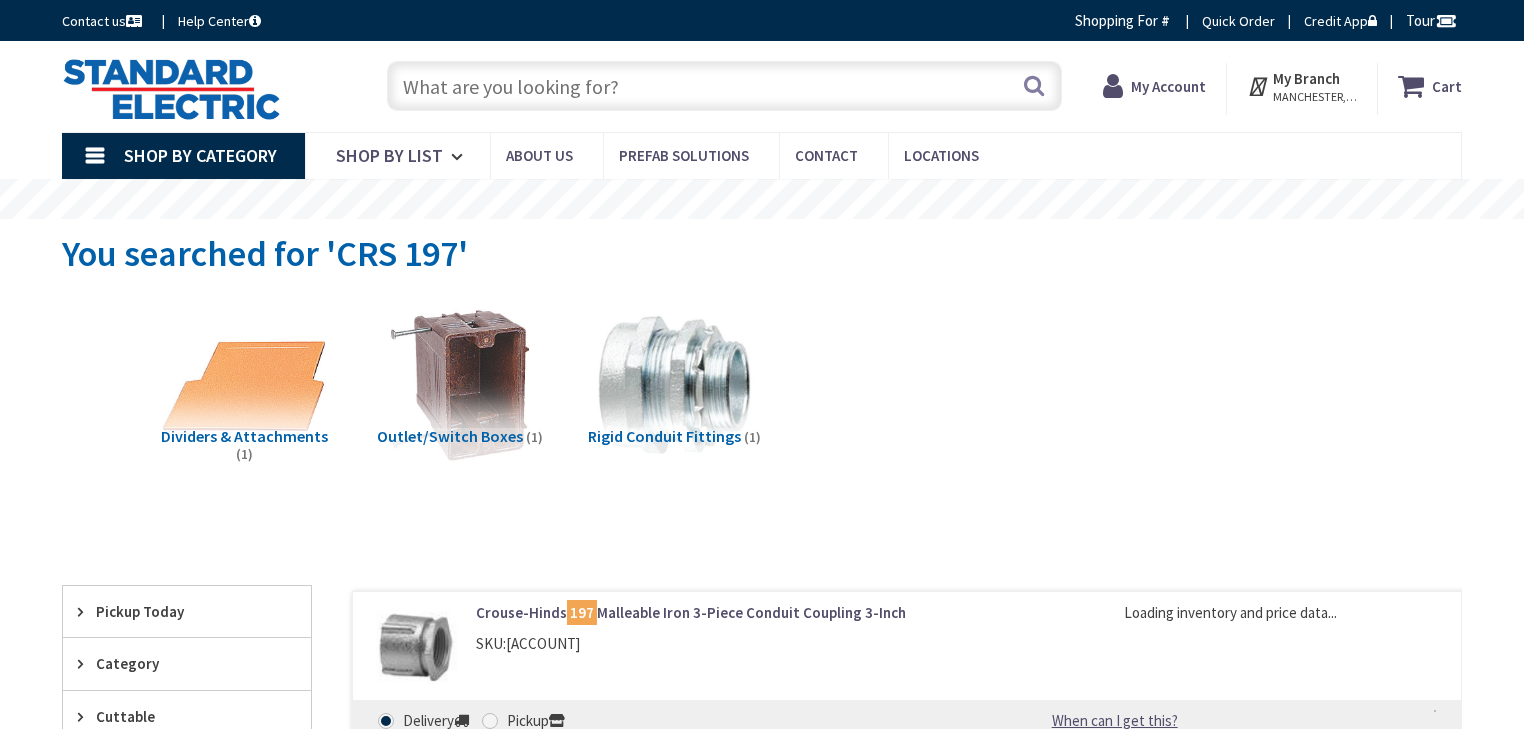 scroll, scrollTop: 0, scrollLeft: 0, axis: both 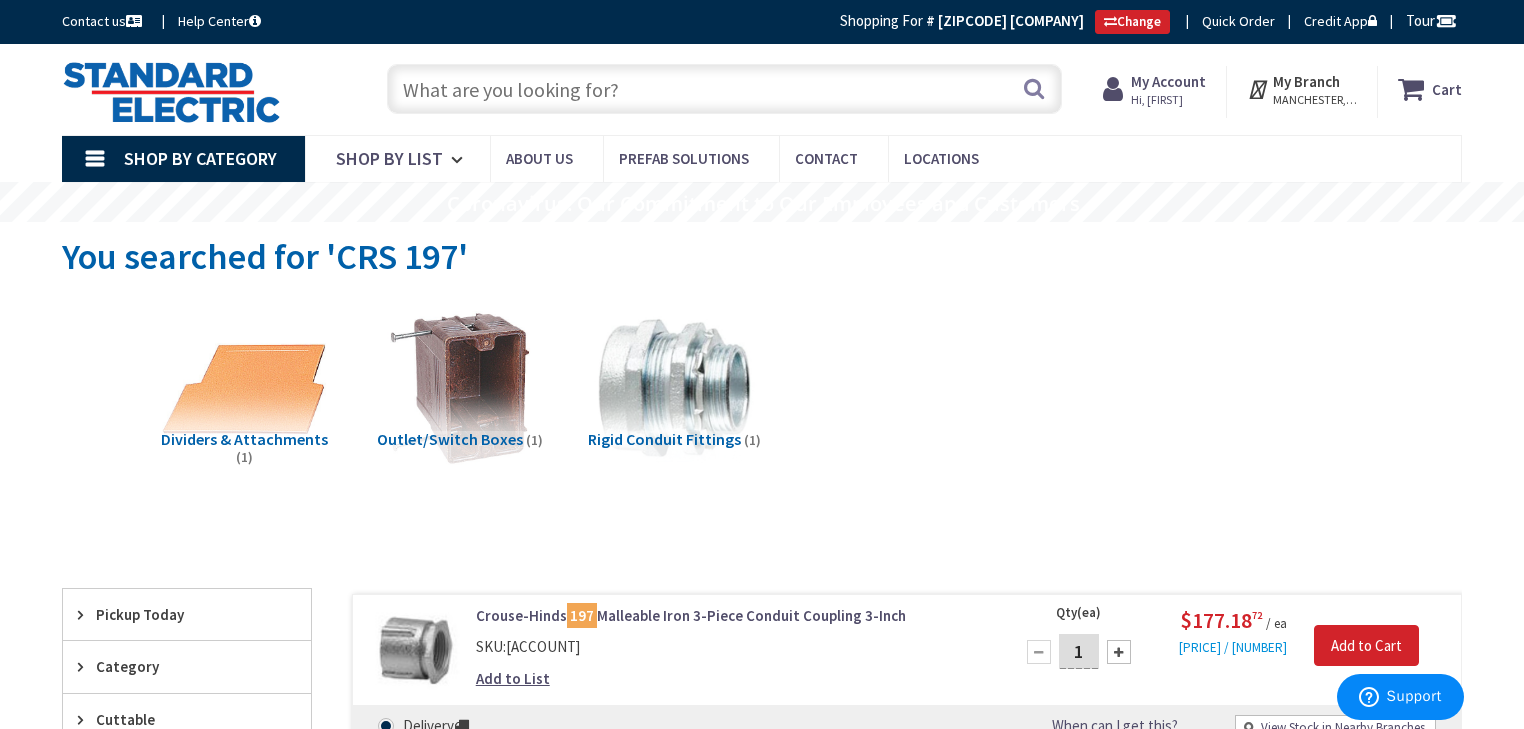 click at bounding box center (724, 89) 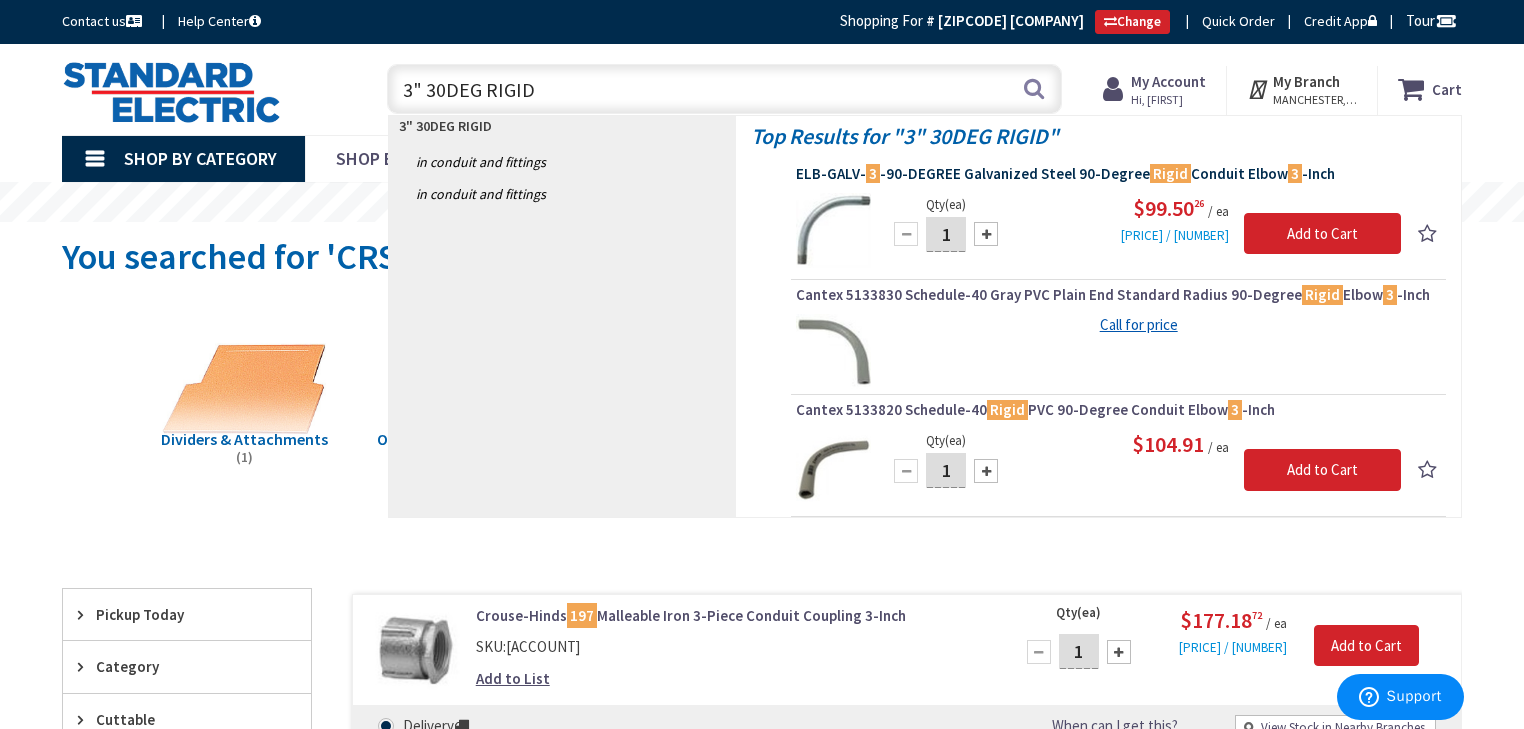 type on "3" 30DEG RIGID" 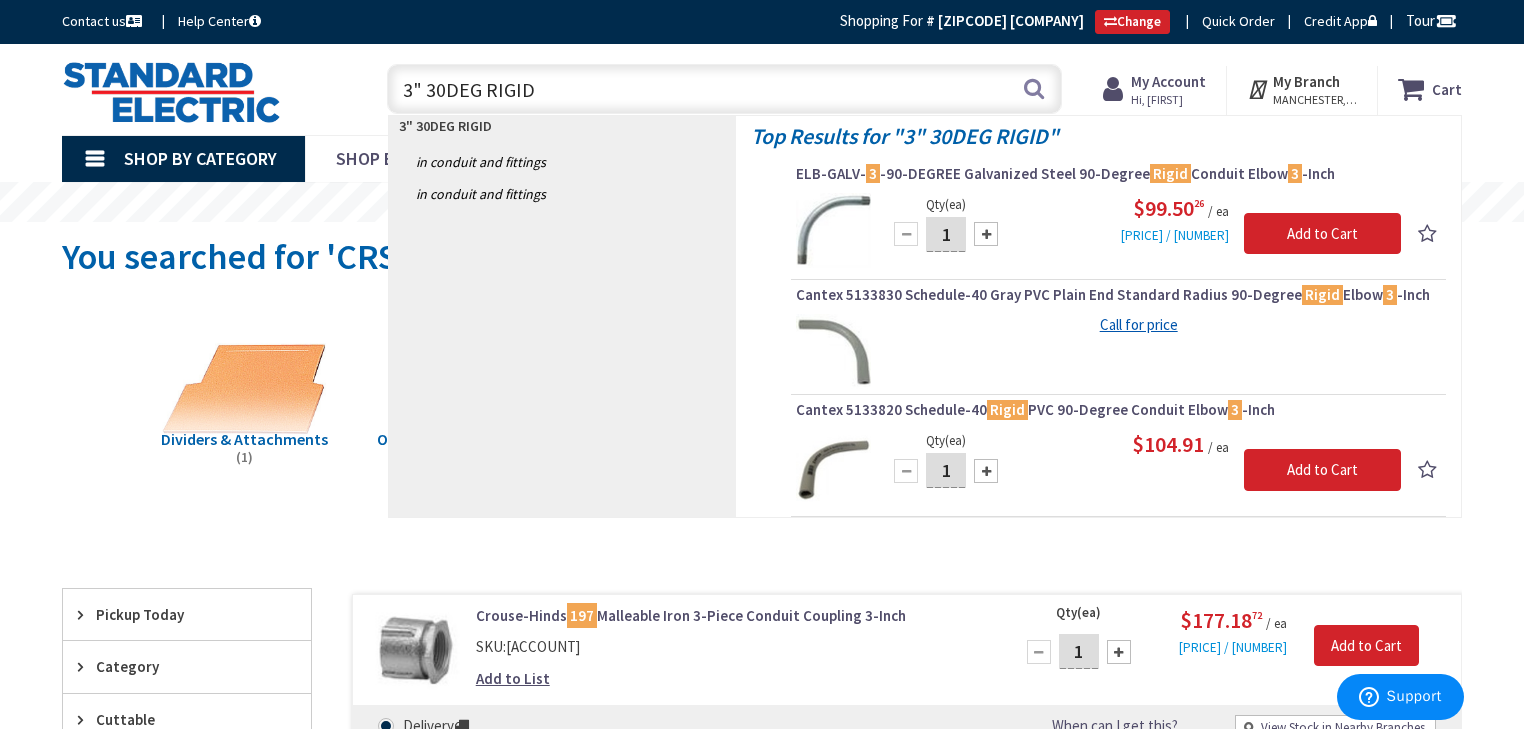 click on "ELB-GALV- 3 -90-DEGREE Galvanized Steel 90-Degree  Rigid  Conduit Elbow  3 -Inch" at bounding box center (1118, 174) 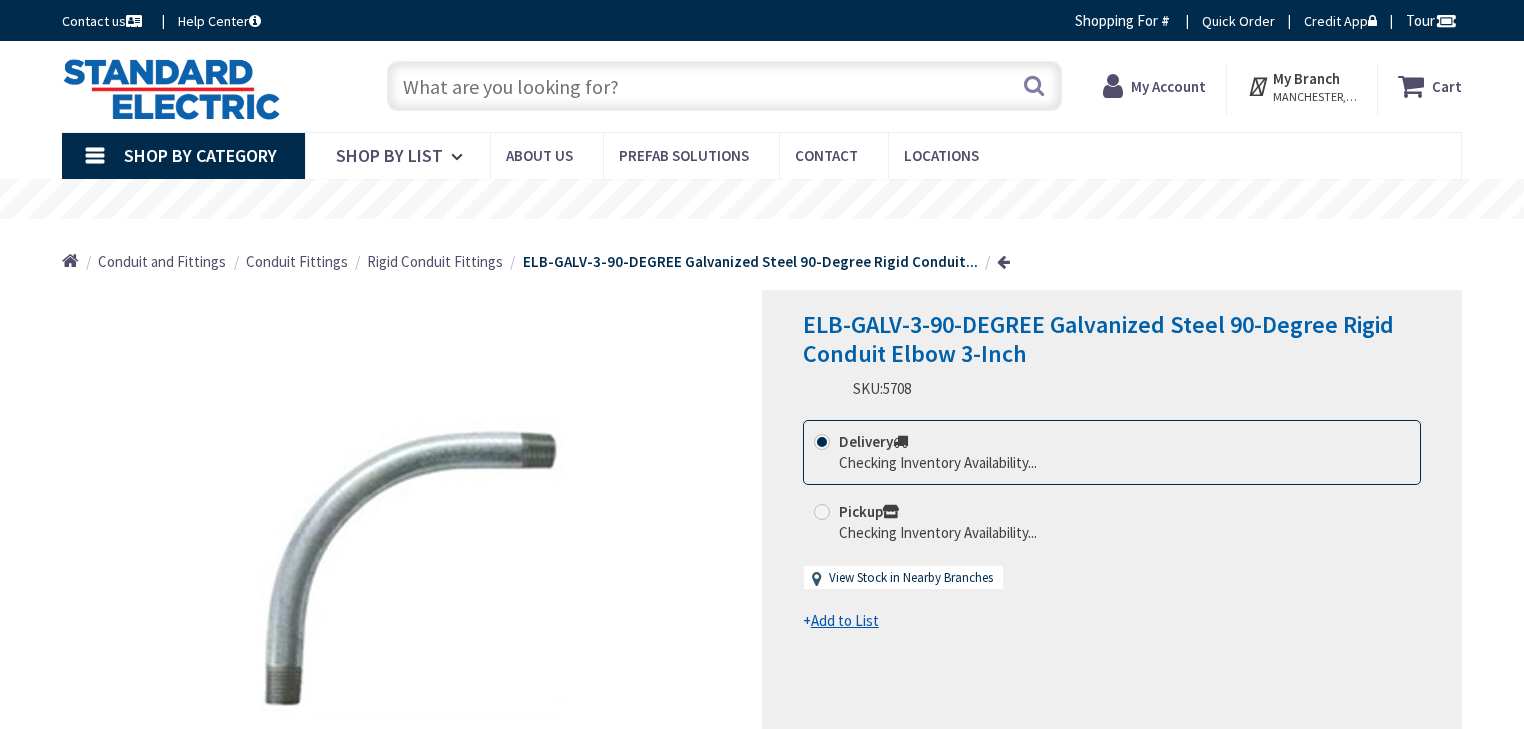 scroll, scrollTop: 0, scrollLeft: 0, axis: both 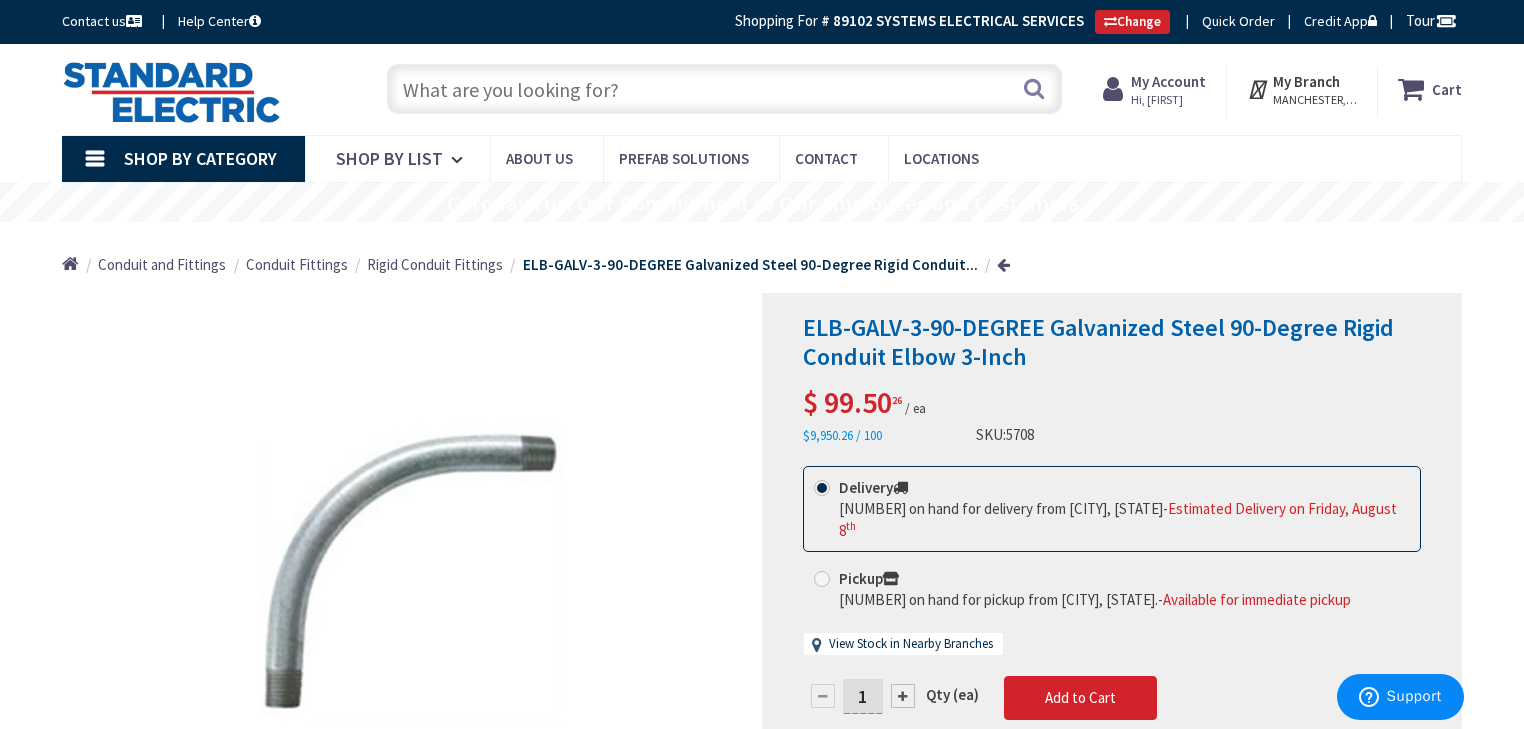 click at bounding box center (724, 89) 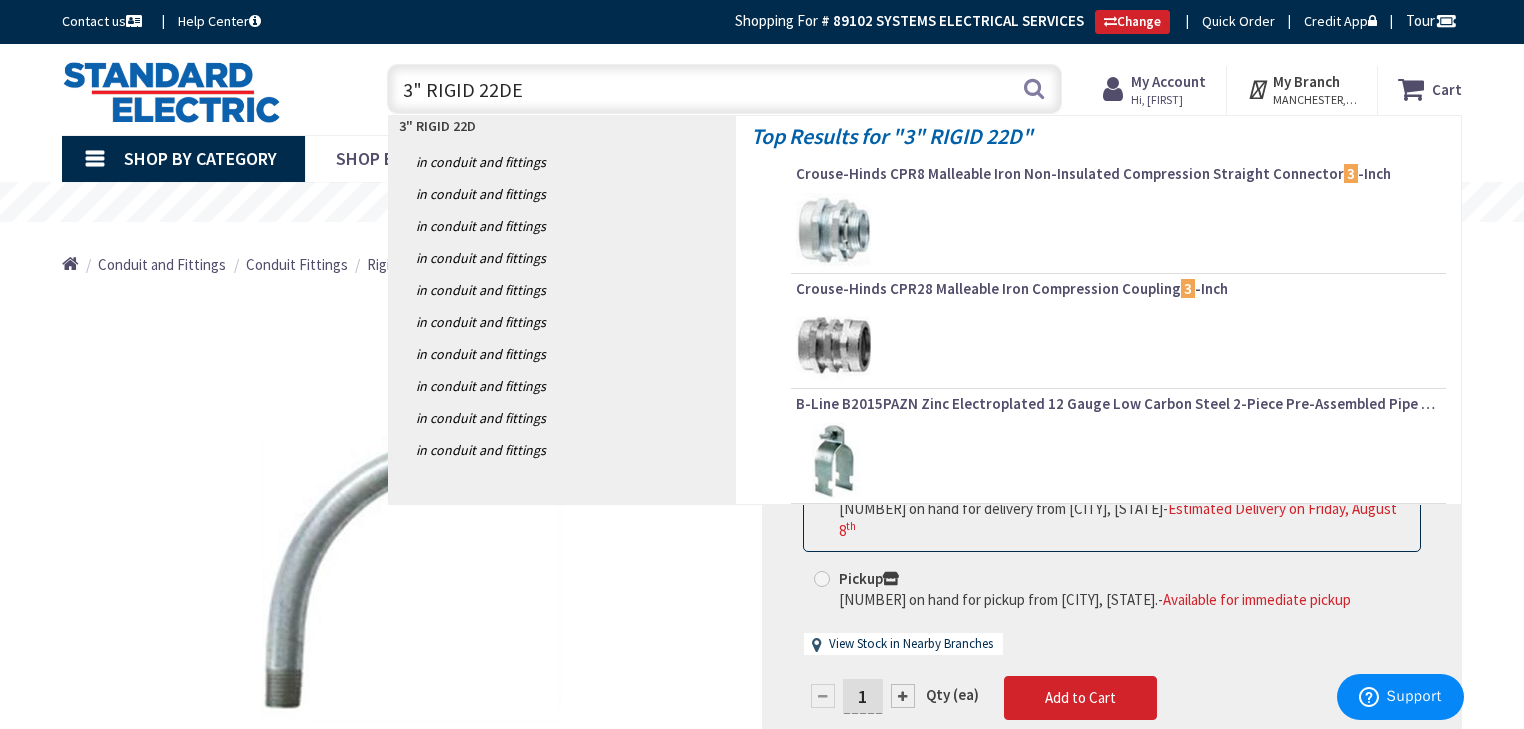 type on "3" RIGID 22DEG" 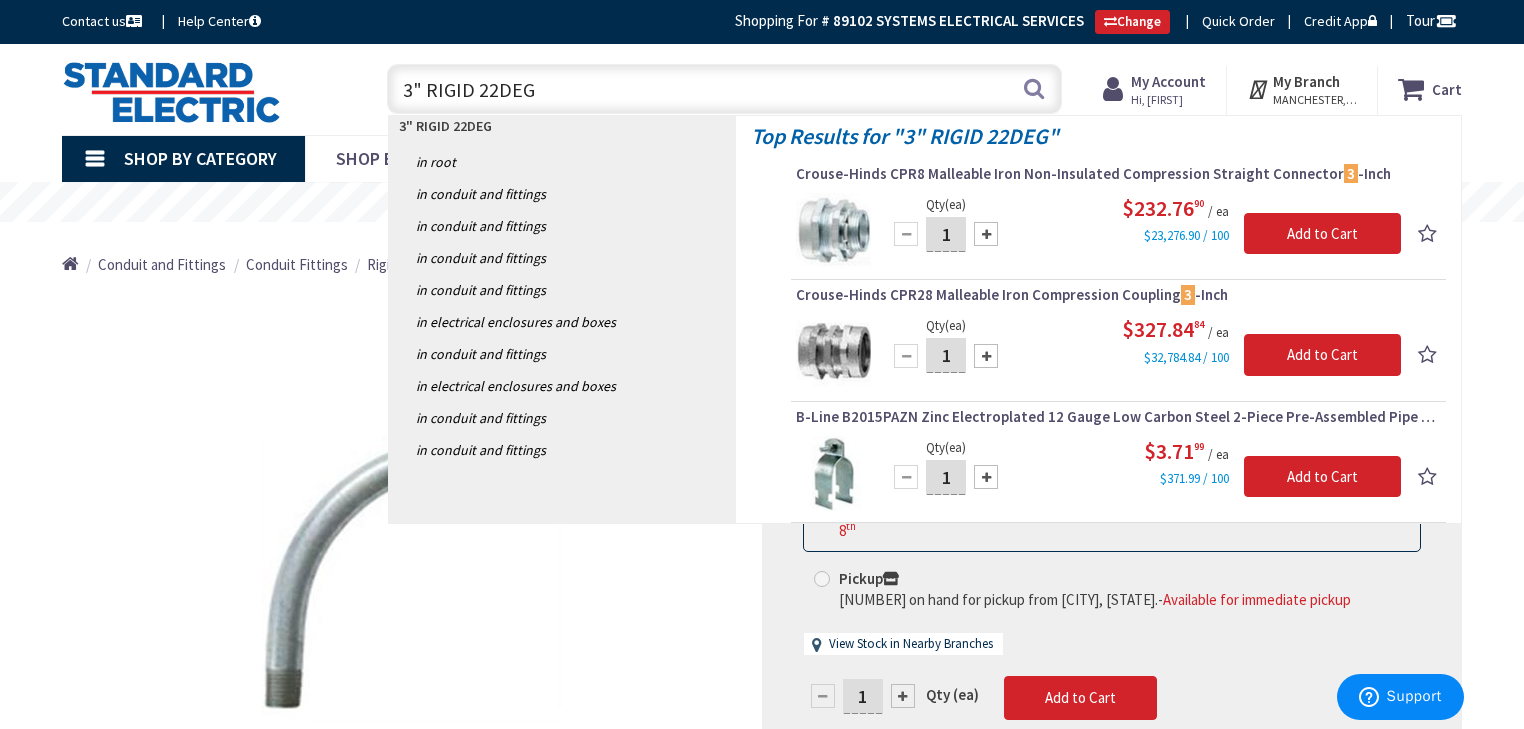 click on "3" RIGID 22DEG" at bounding box center (724, 89) 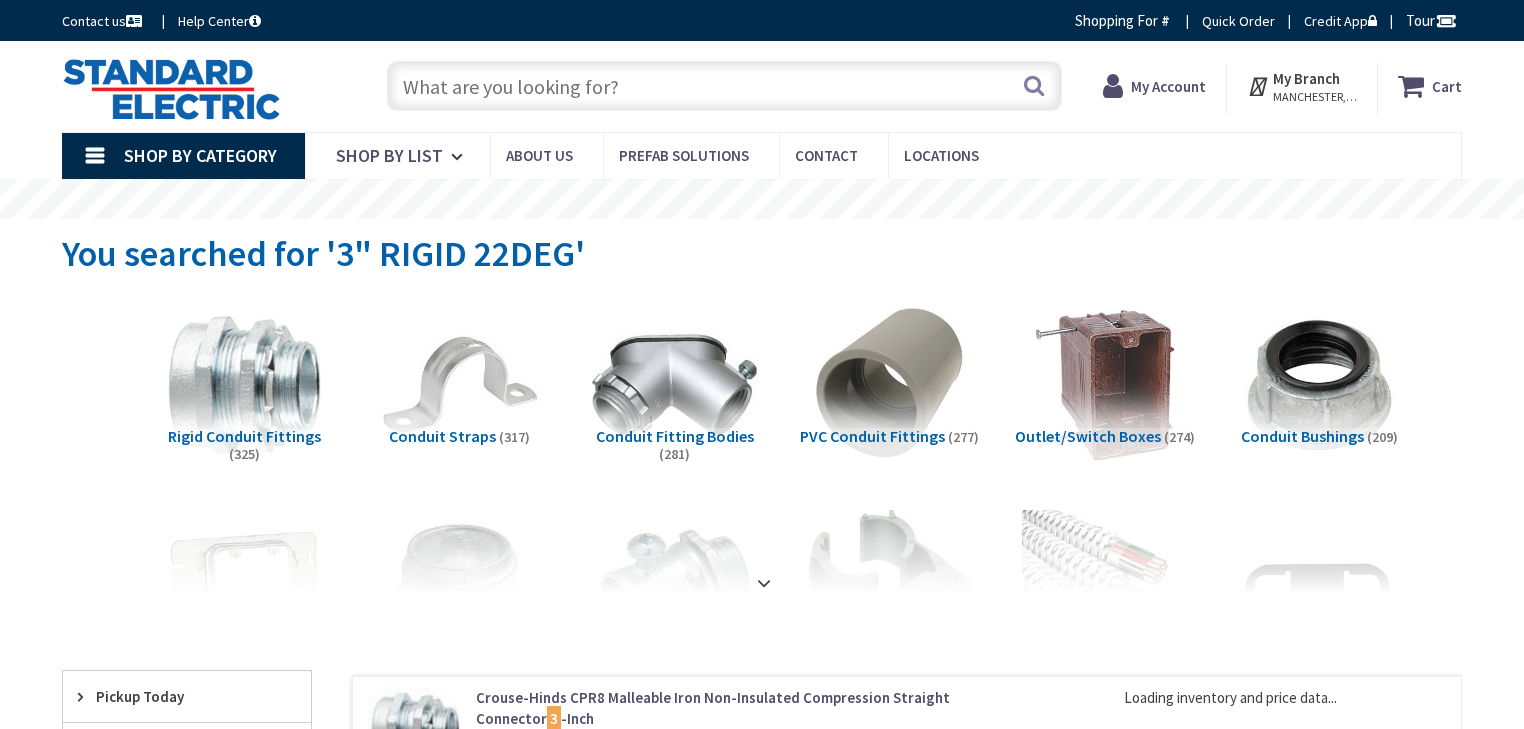 scroll, scrollTop: 0, scrollLeft: 0, axis: both 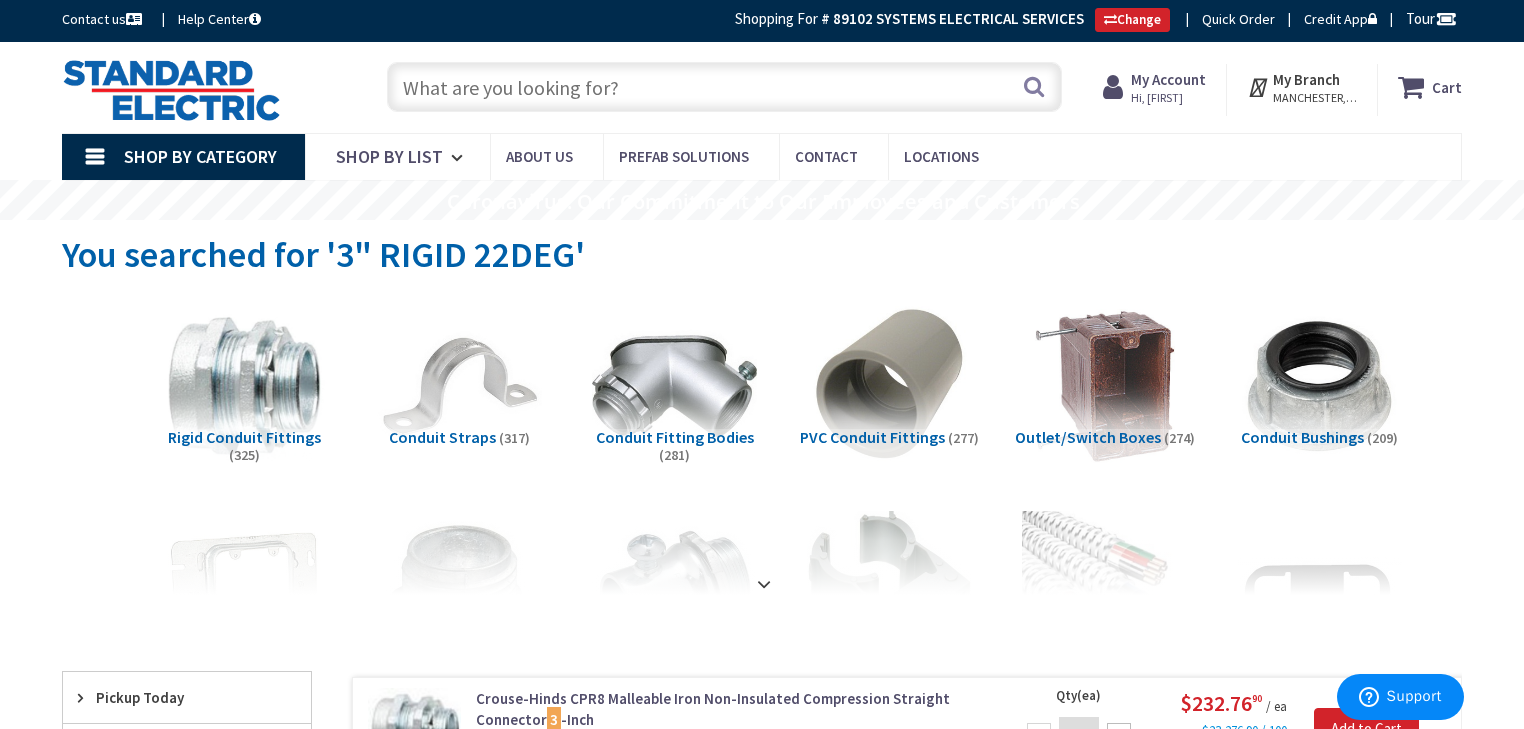 click at bounding box center [724, 87] 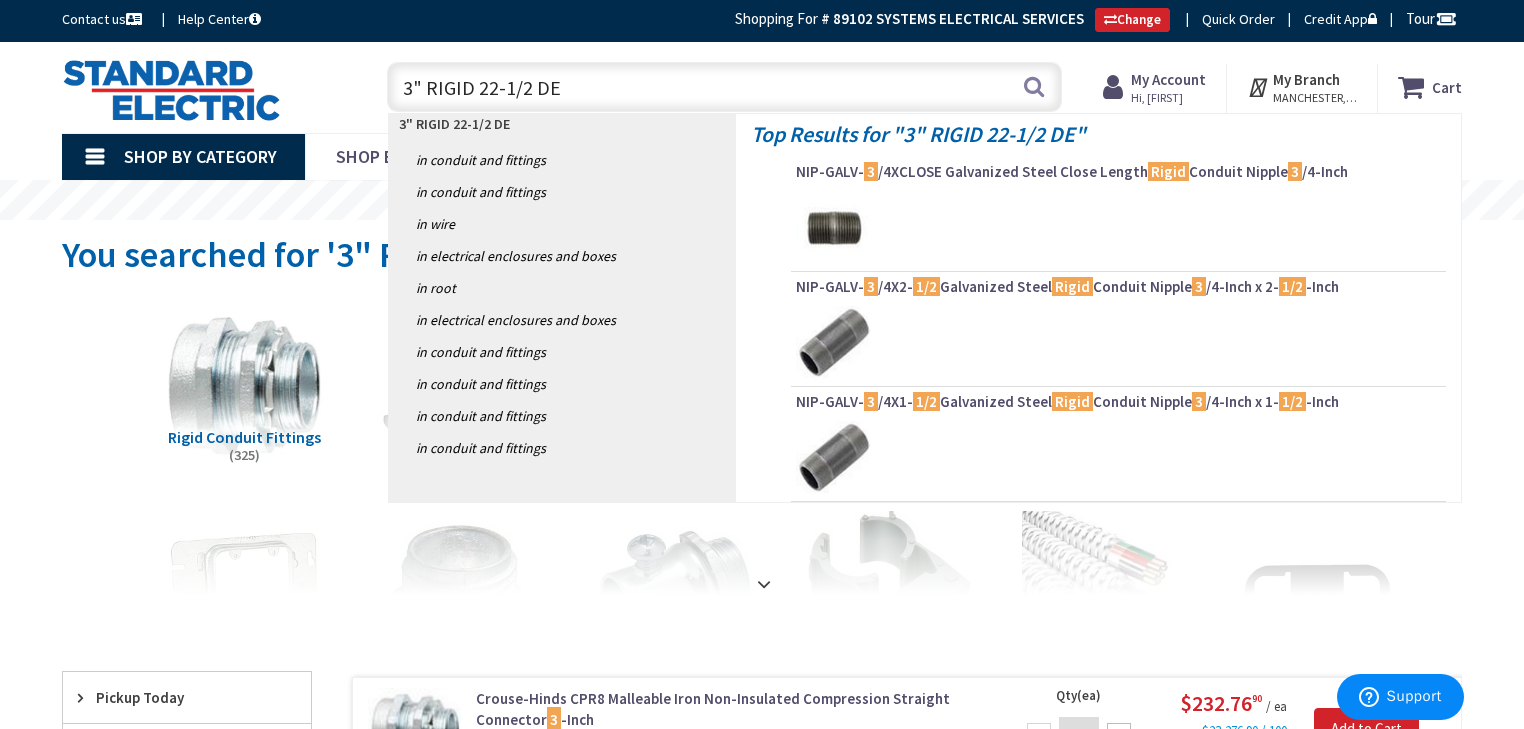 type on "3" RIGID 22-1/2 DEG" 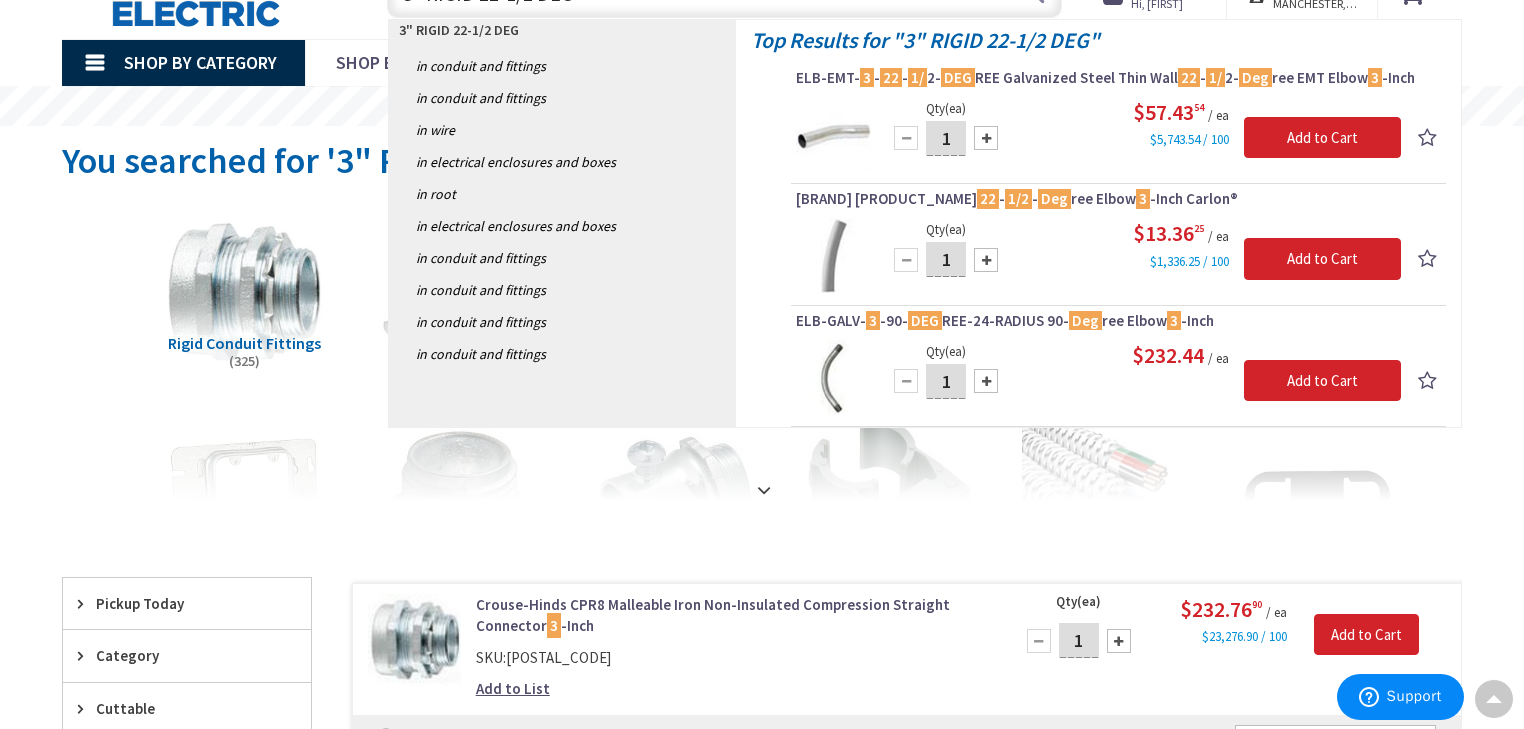 scroll, scrollTop: 0, scrollLeft: 0, axis: both 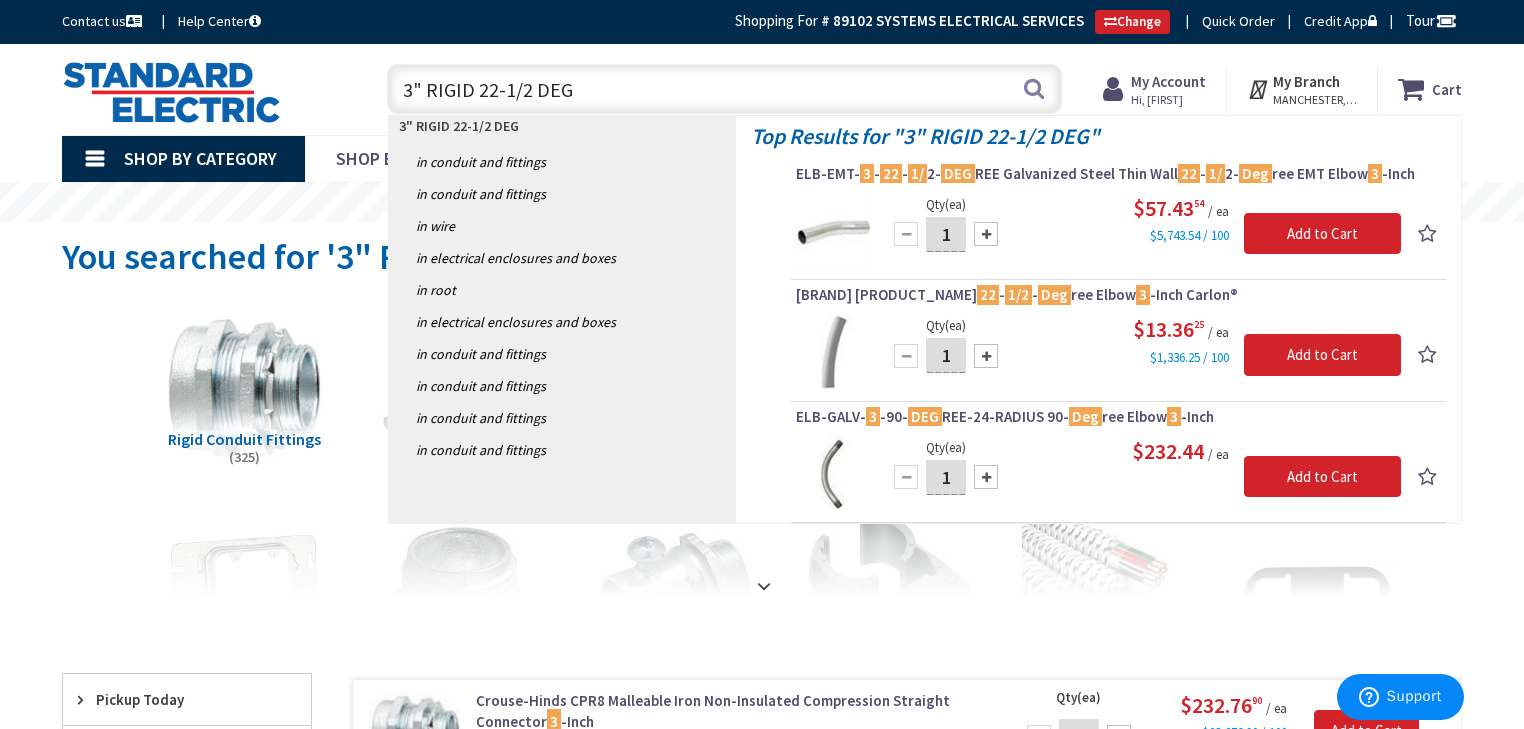 click on "3" RIGID 22-1/2 DEG" at bounding box center (724, 89) 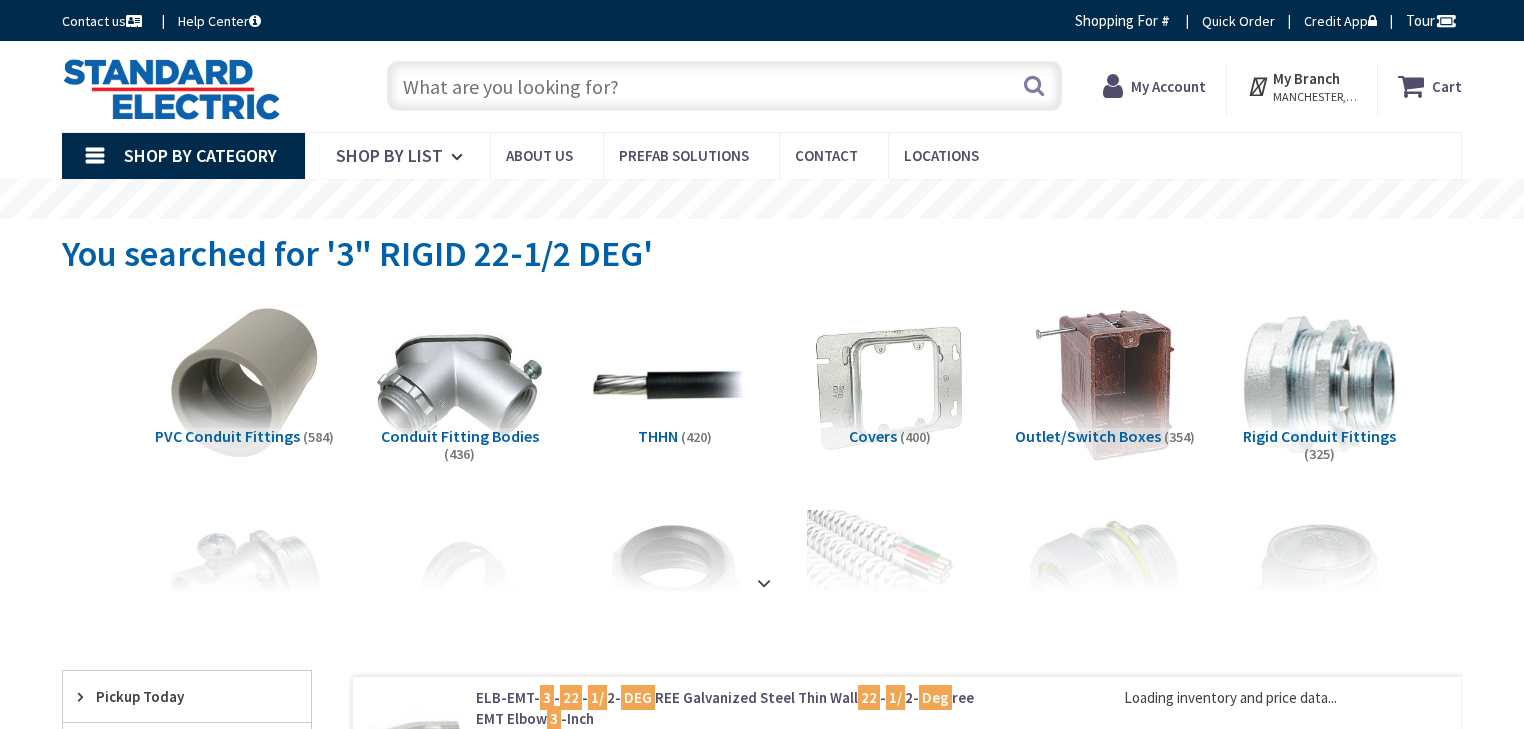 scroll, scrollTop: 0, scrollLeft: 0, axis: both 